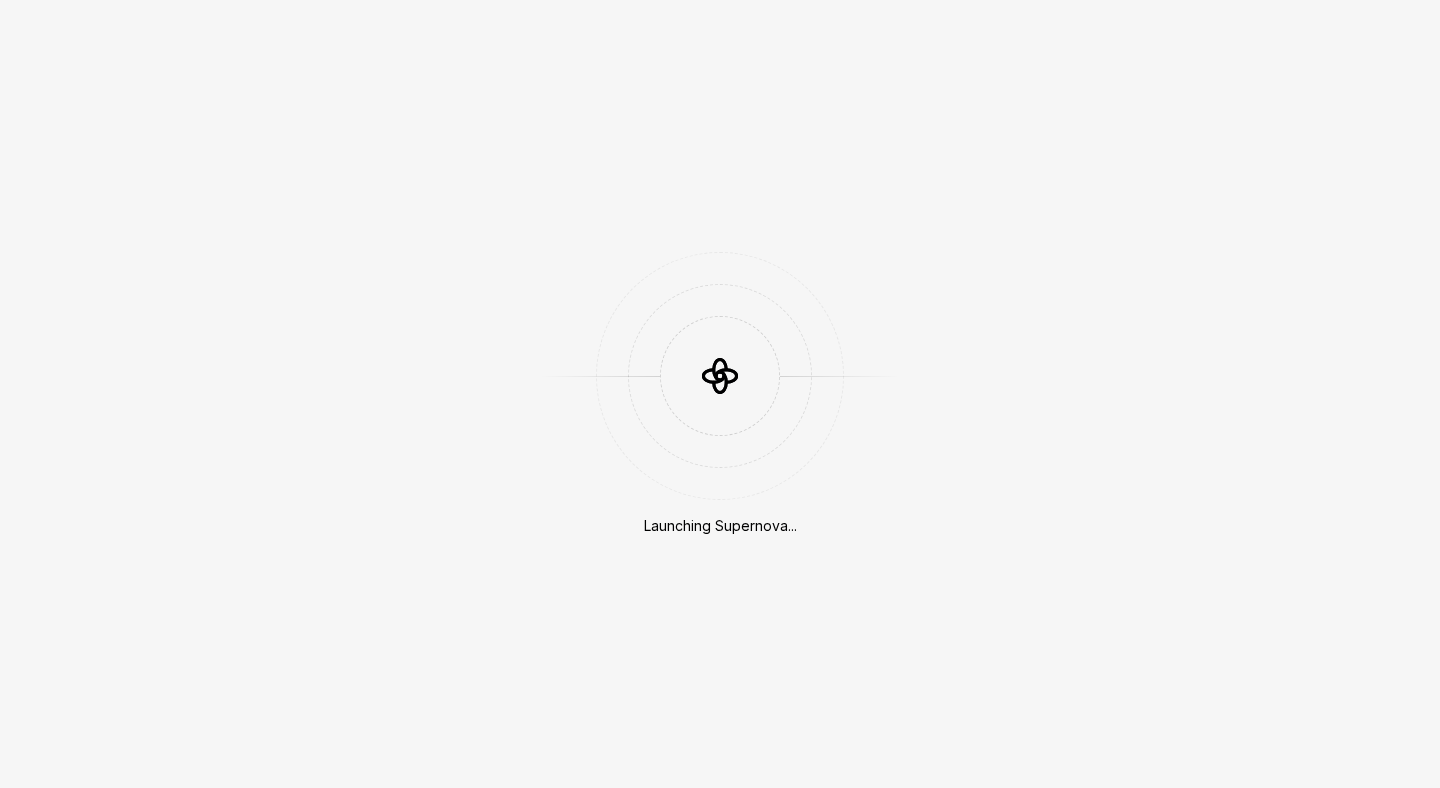 scroll, scrollTop: 0, scrollLeft: 0, axis: both 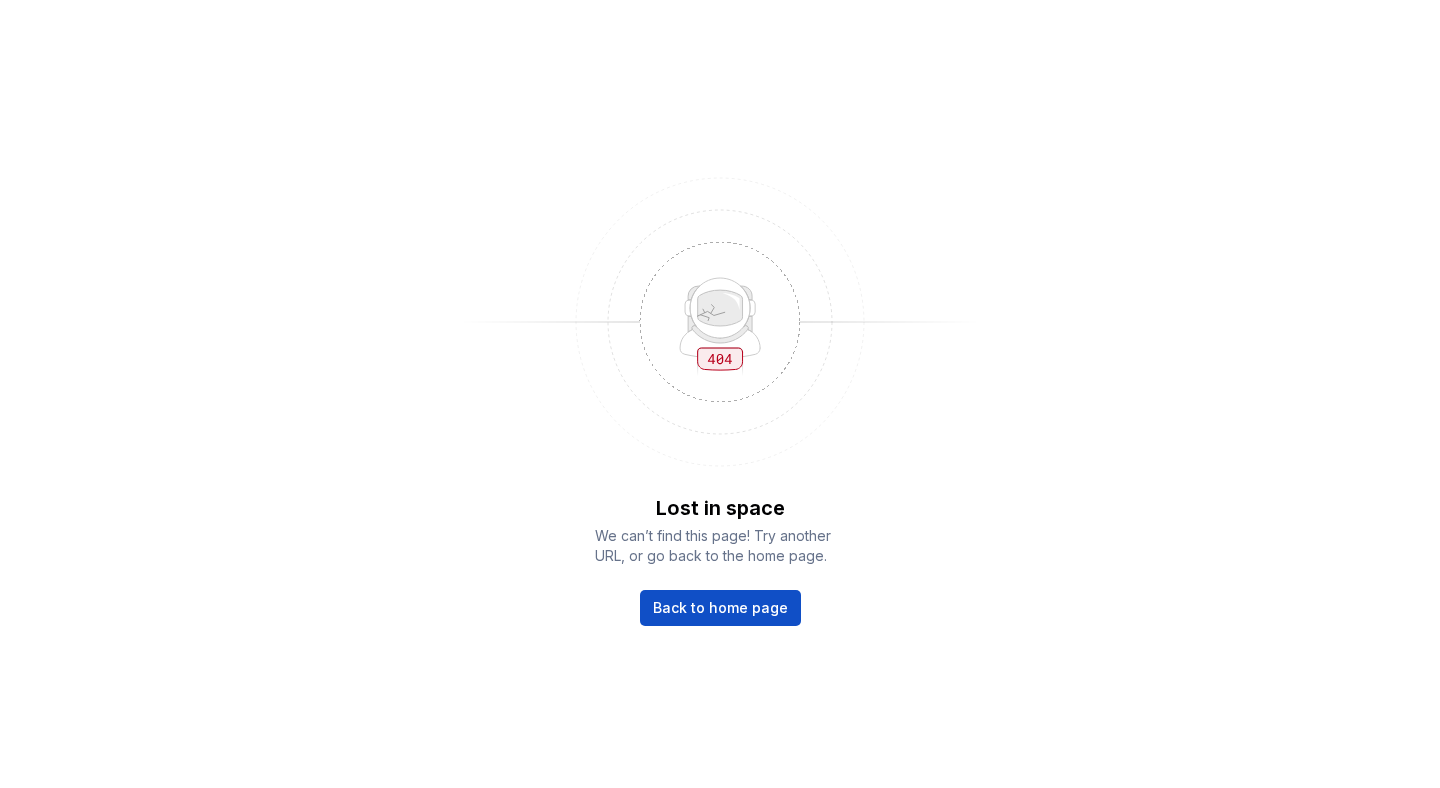 click on "Back to home page" at bounding box center (720, 608) 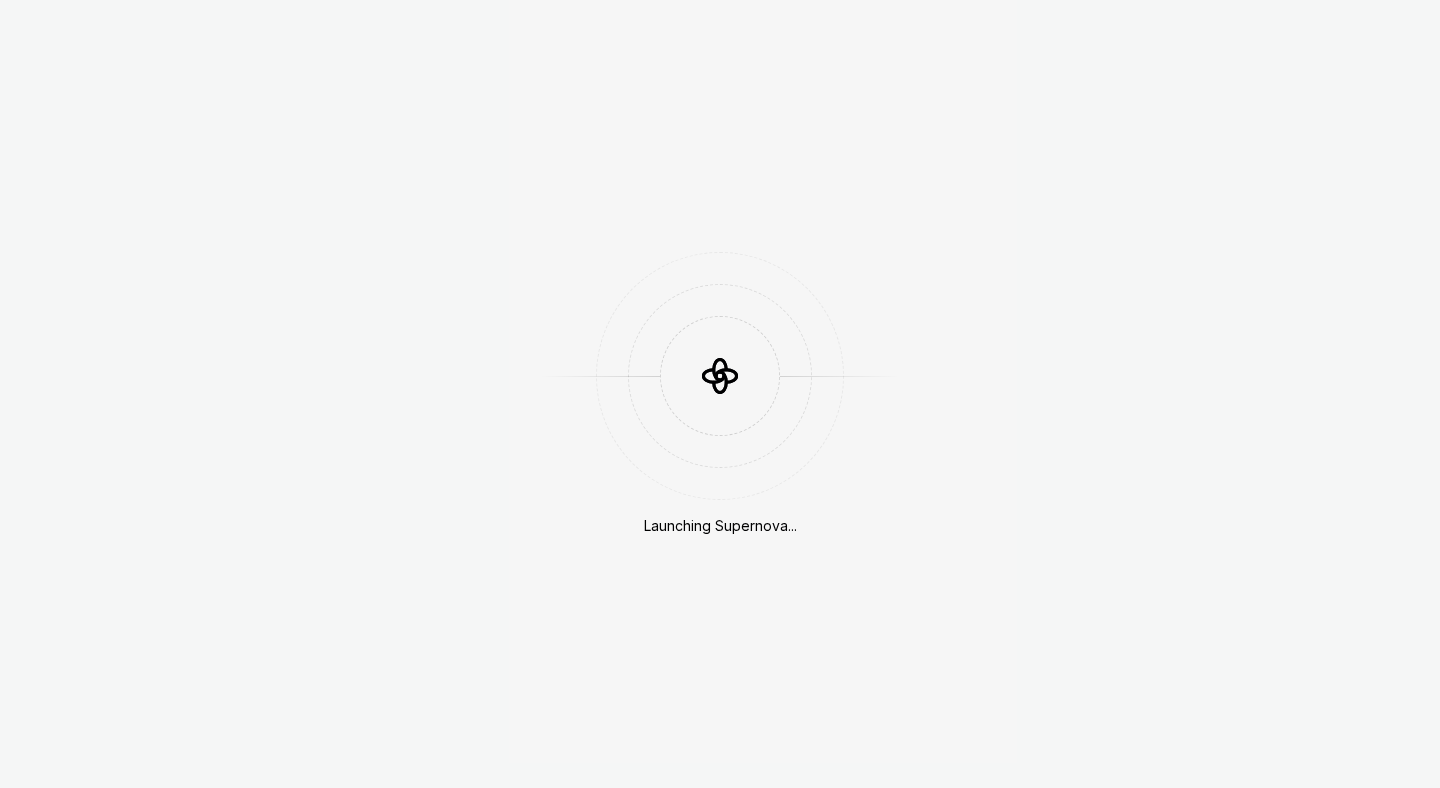 scroll, scrollTop: 0, scrollLeft: 0, axis: both 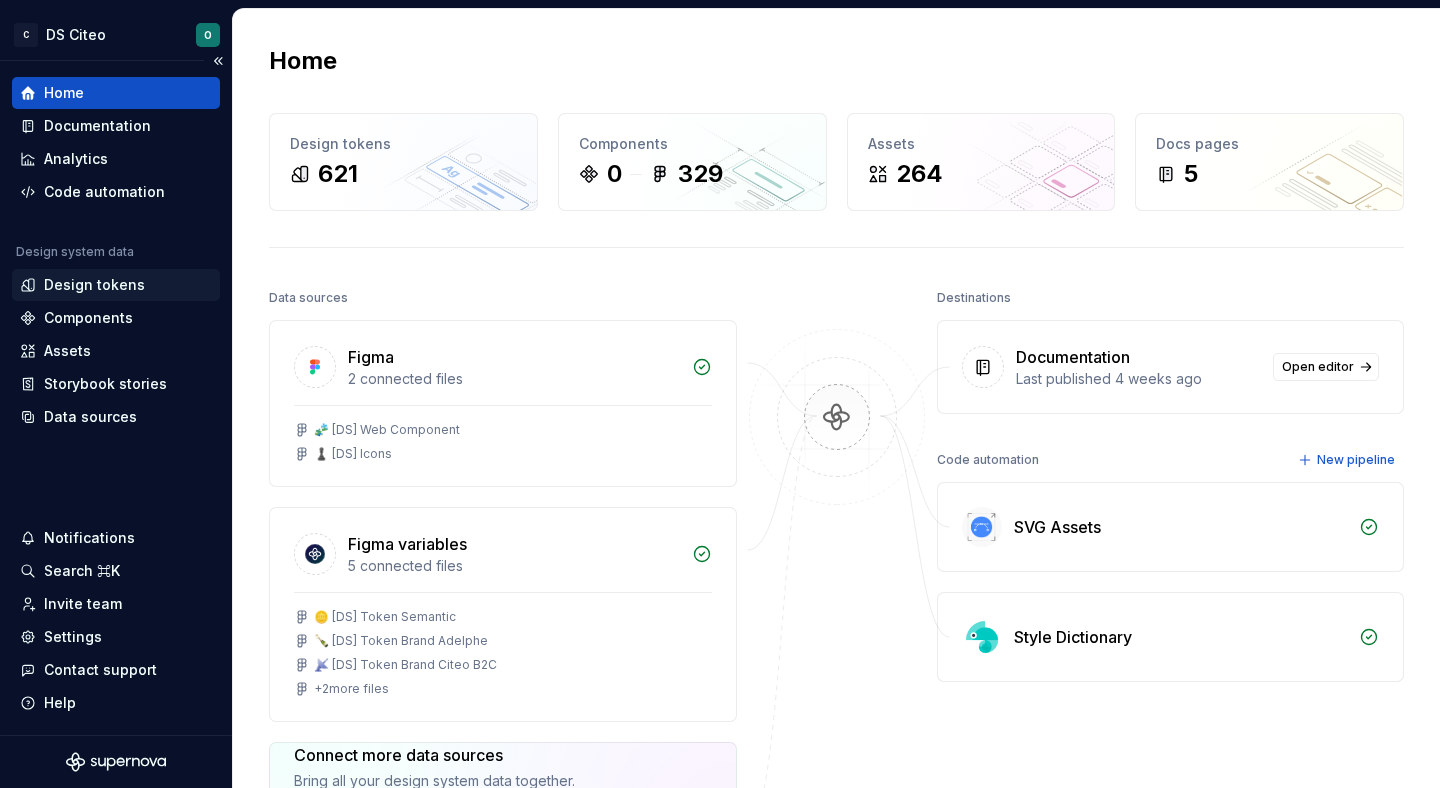 click on "Design tokens" at bounding box center (94, 285) 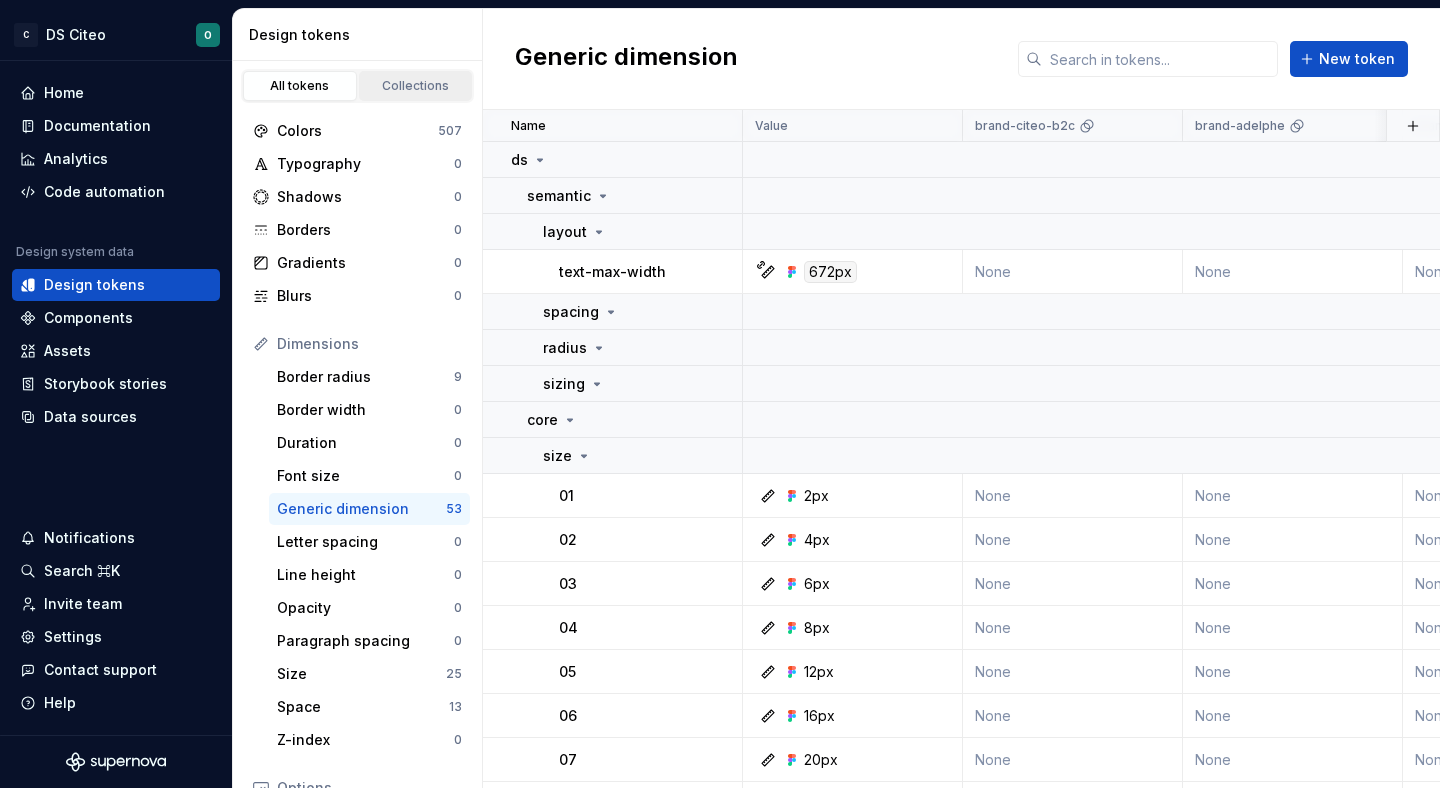 click on "Collections" at bounding box center (416, 86) 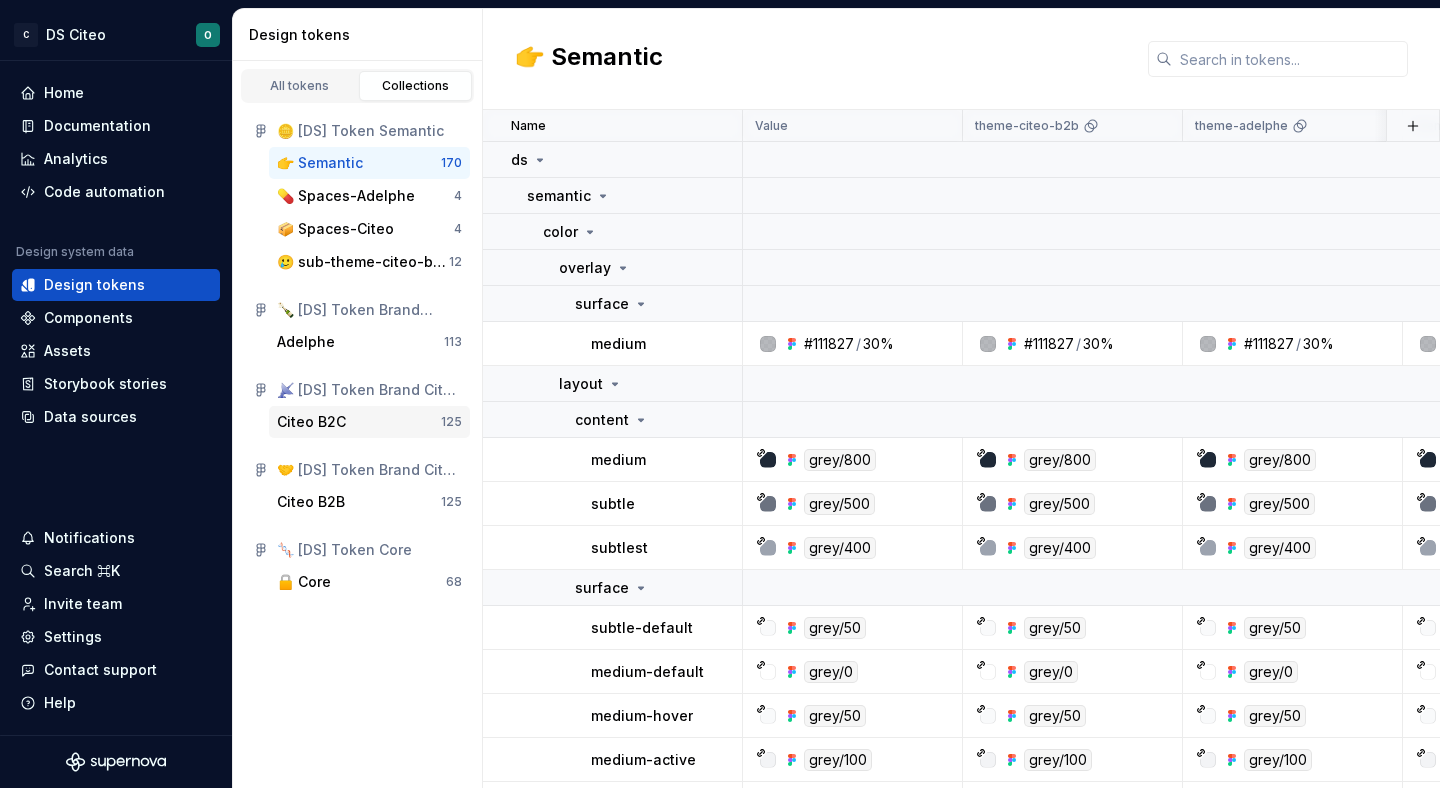 click on "Citeo B2C" at bounding box center [359, 422] 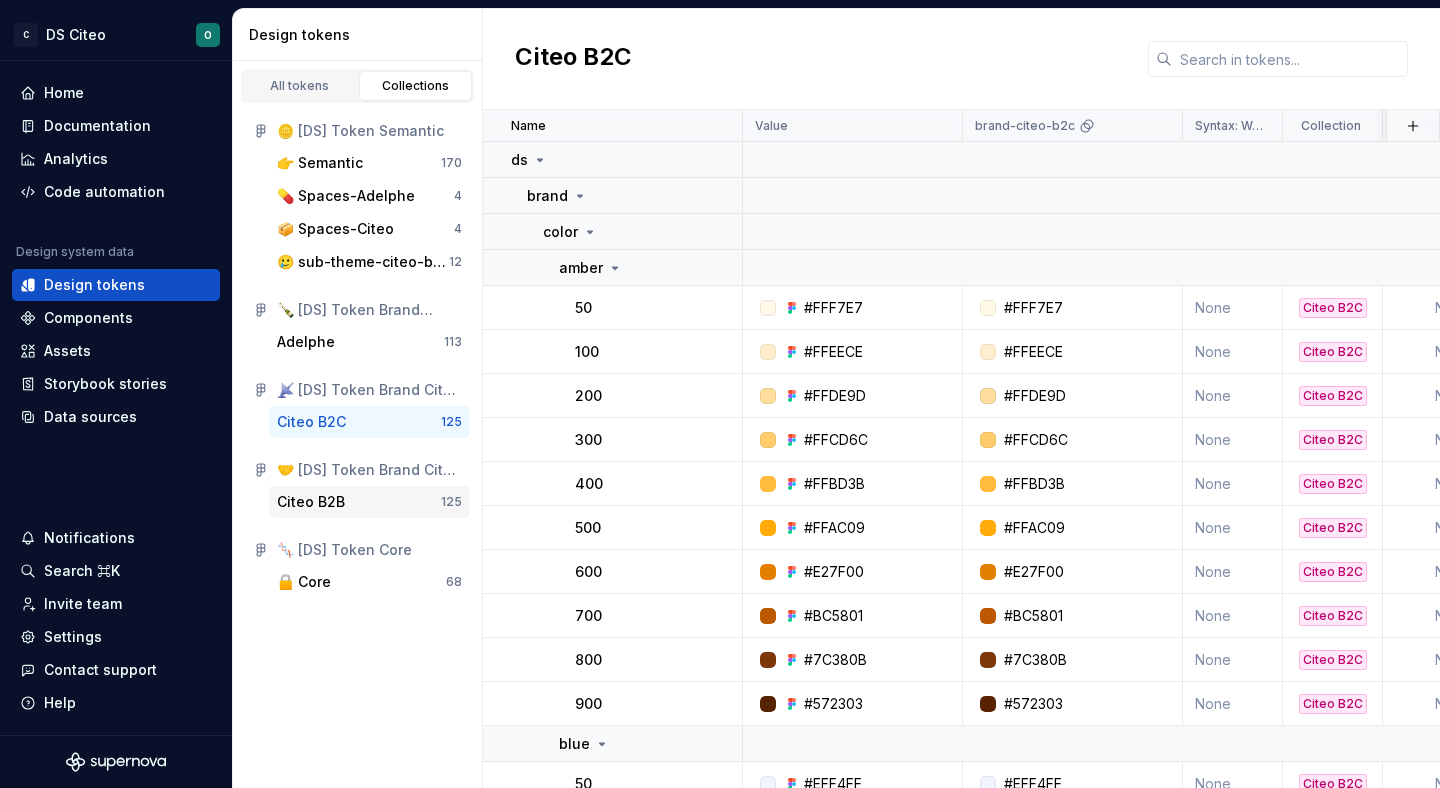 click on "Citeo B2B 125" at bounding box center (369, 502) 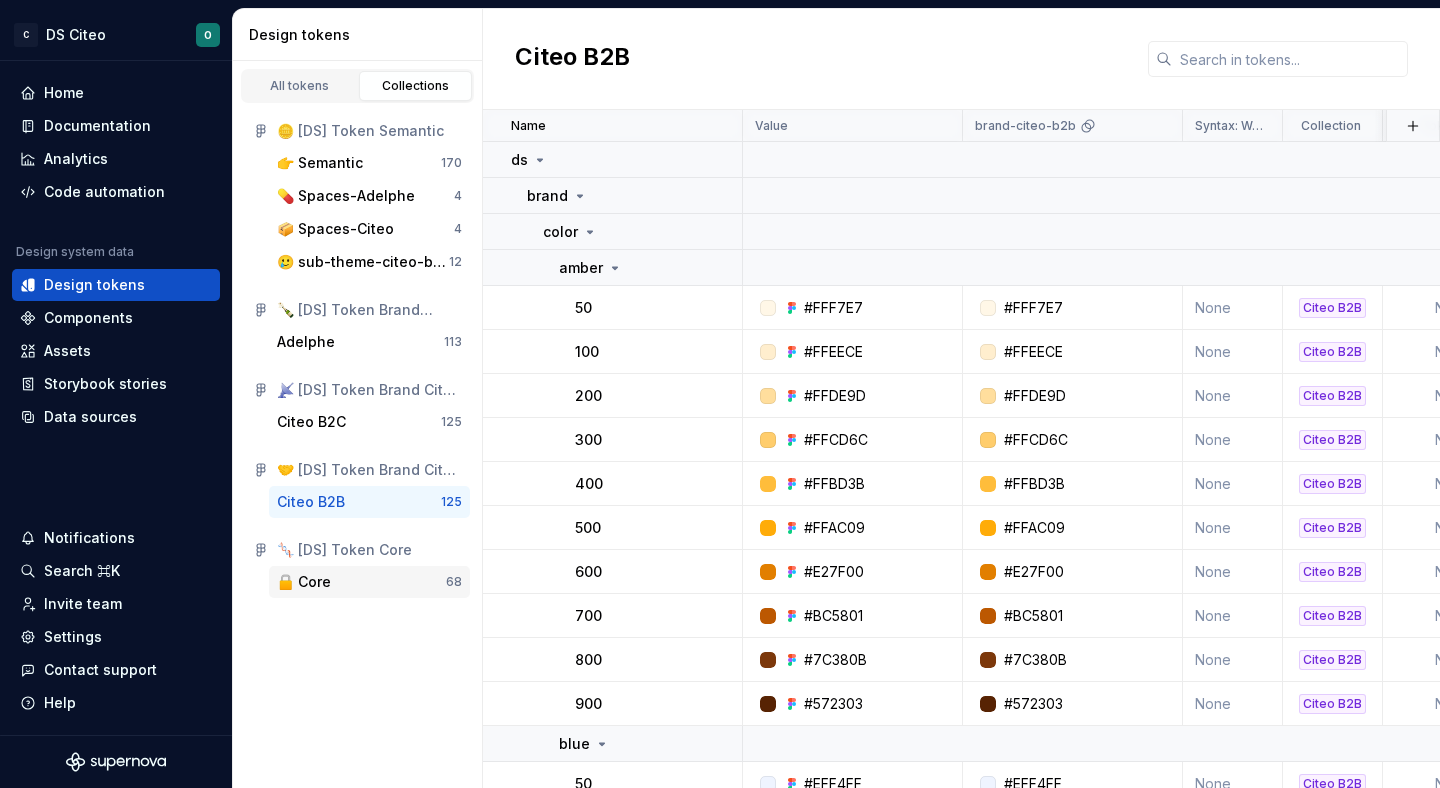 click on "🔒 Core 68" at bounding box center [369, 582] 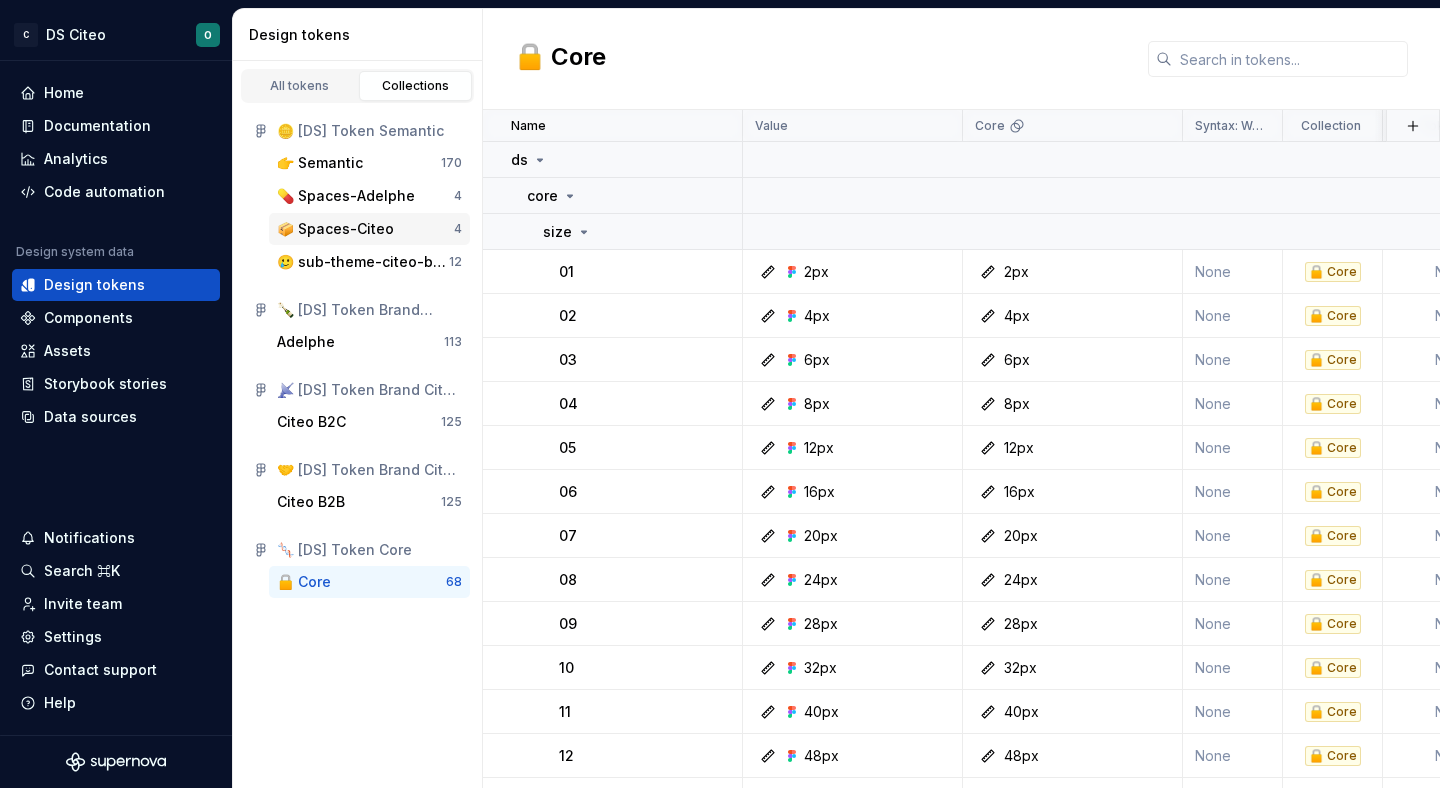 click on "📦 Spaces-Citeo" at bounding box center (365, 229) 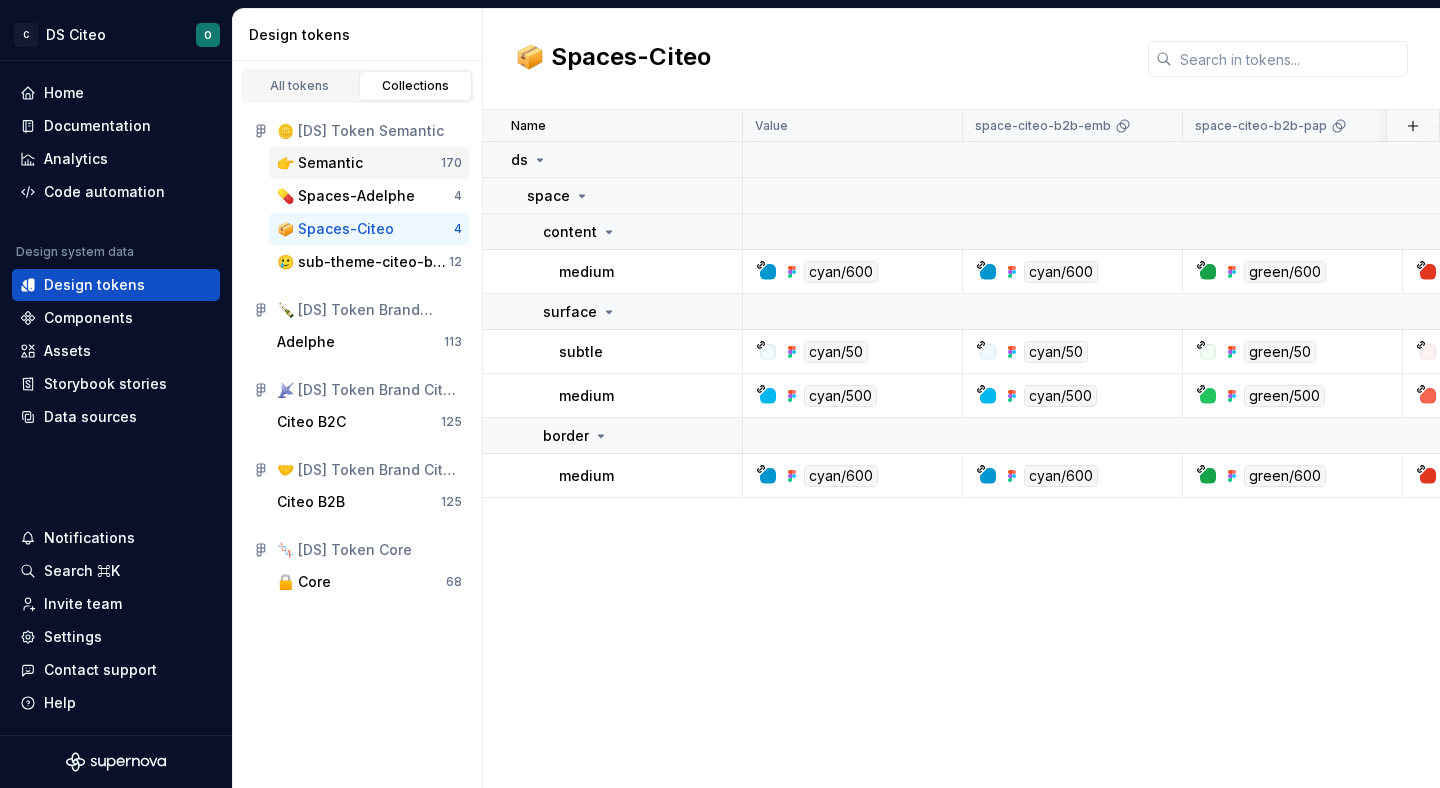 click on "👉 Semantic" at bounding box center [359, 163] 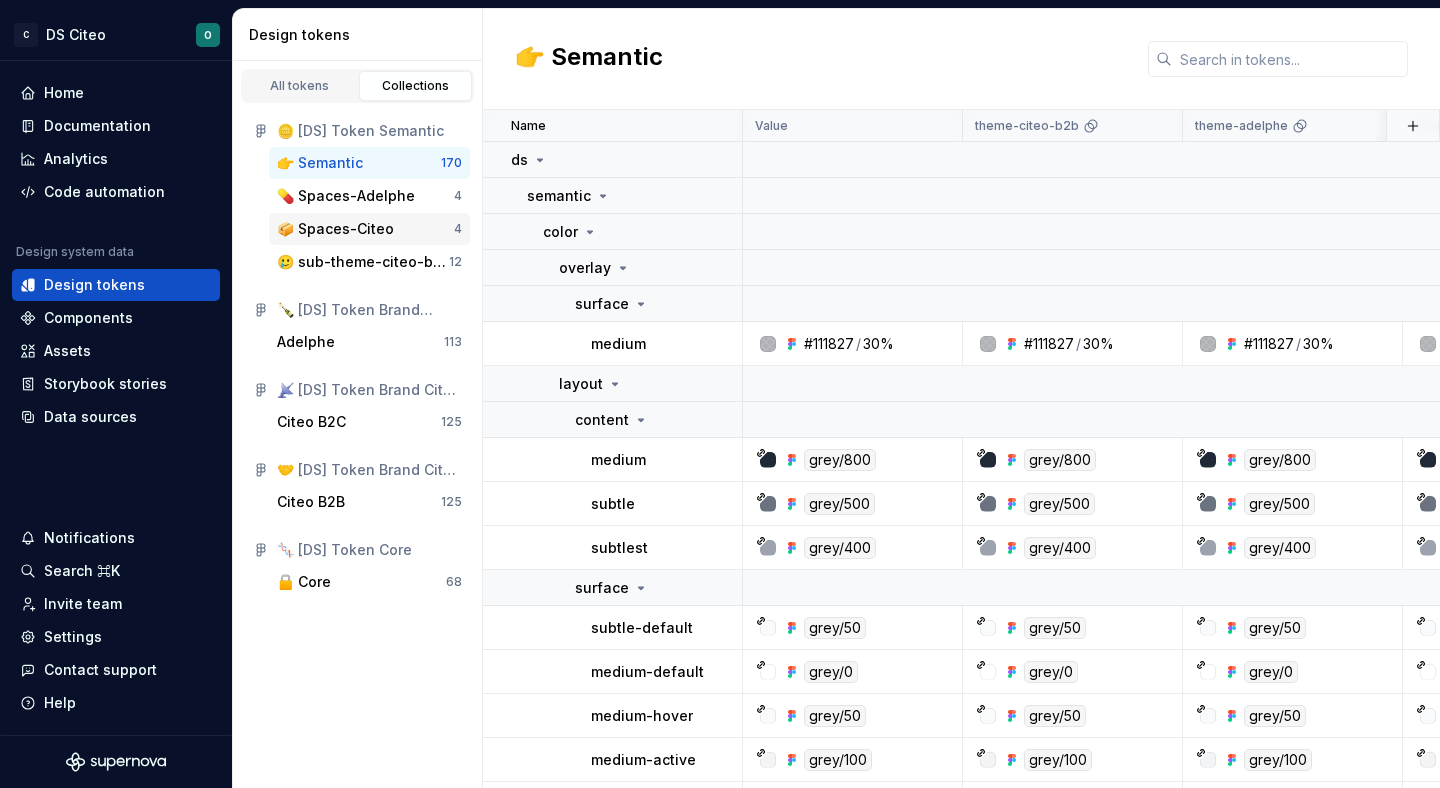 click on "📦 Spaces-Citeo" at bounding box center (335, 229) 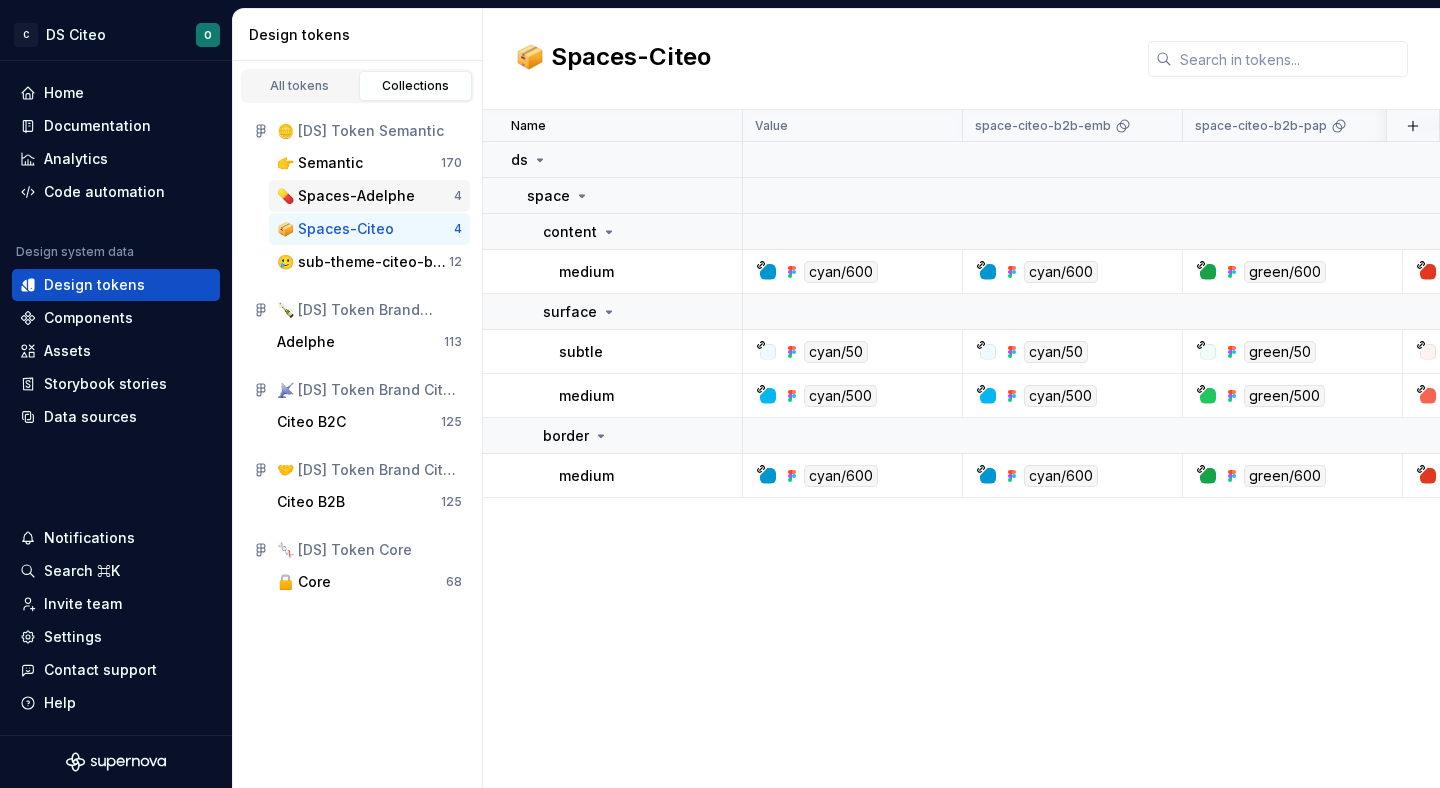 click on "💊 Spaces-Adelphe" at bounding box center (346, 196) 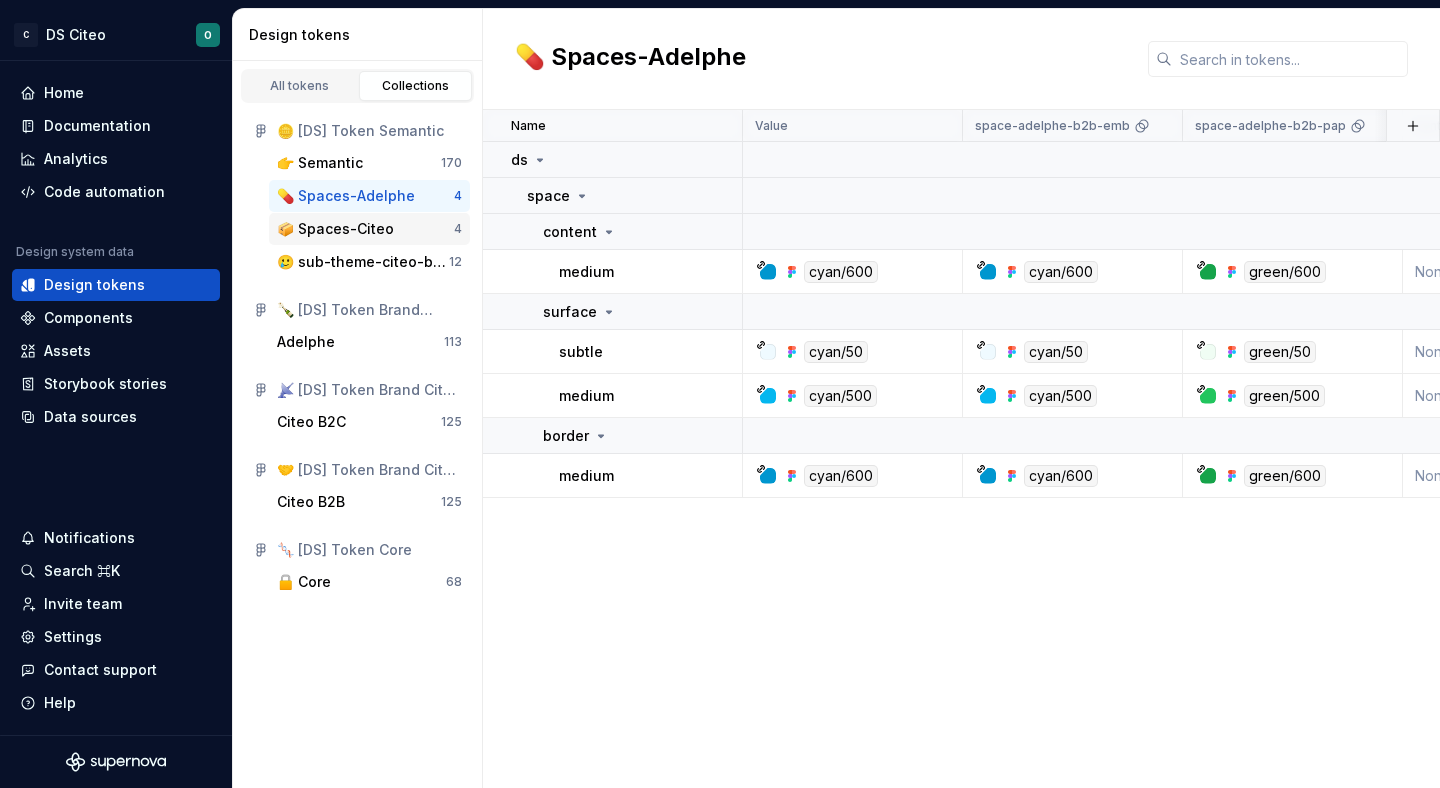 click on "📦 Spaces-Citeo 4" at bounding box center [369, 229] 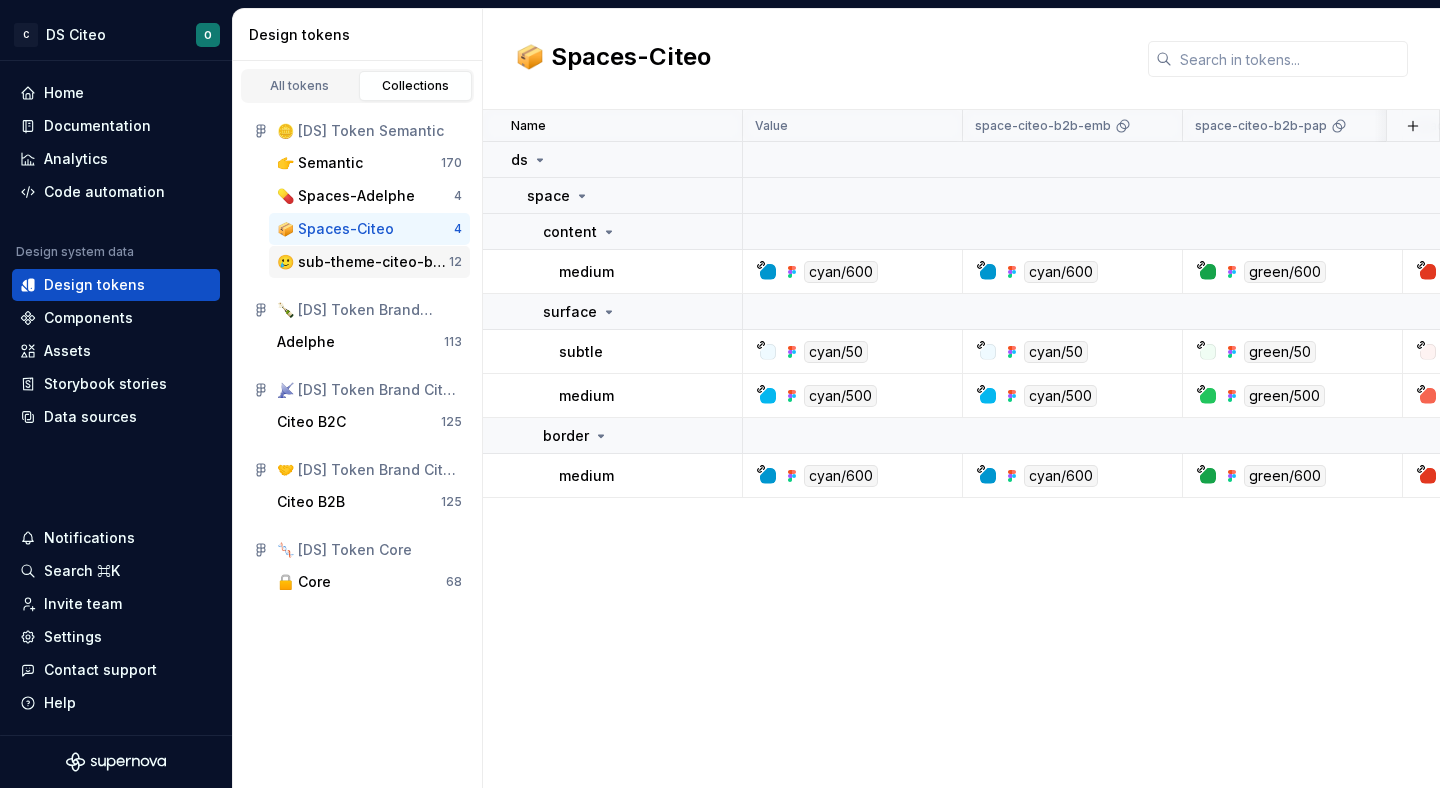 click on "🥲 sub-theme-citeo-b2b" at bounding box center (363, 262) 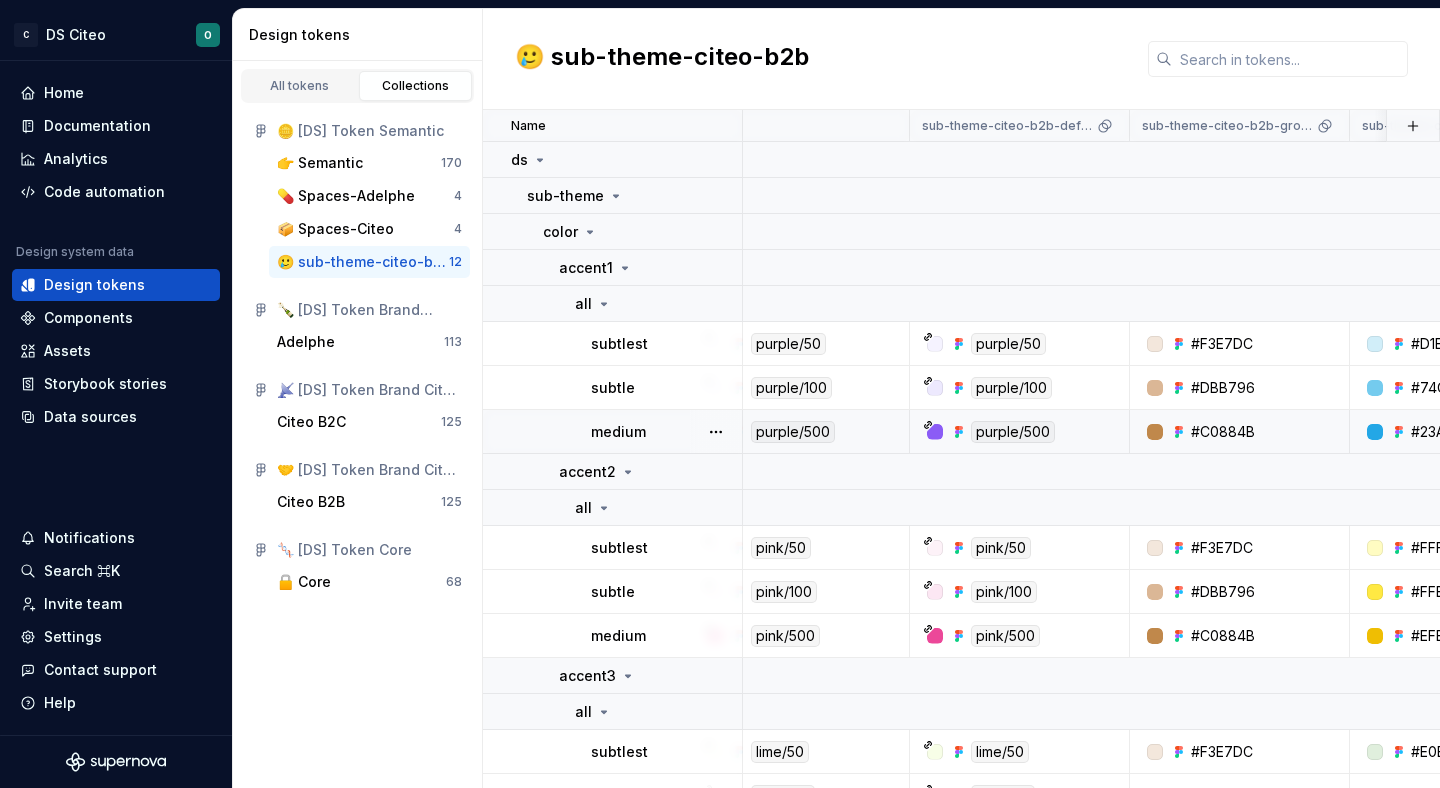 scroll, scrollTop: 0, scrollLeft: 0, axis: both 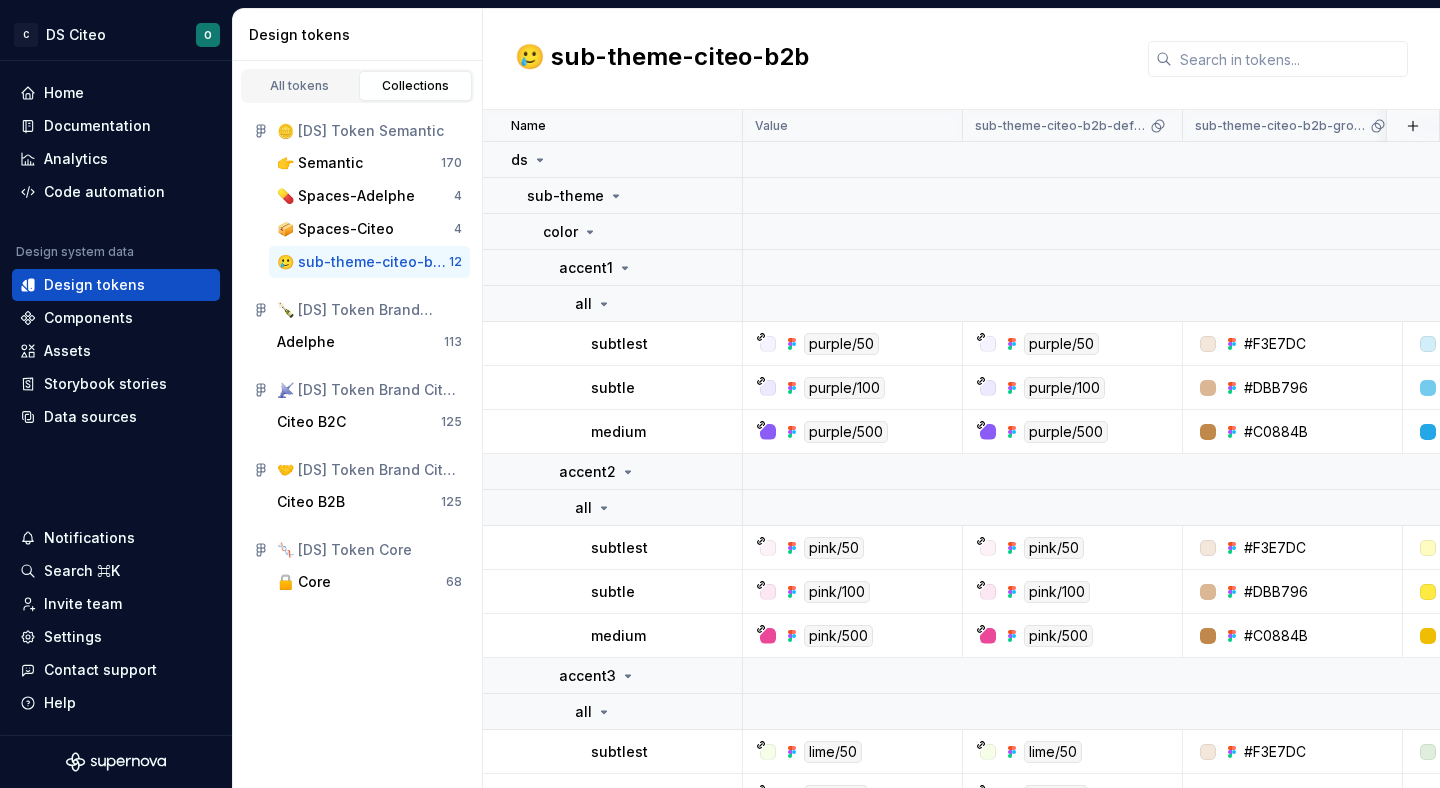 type 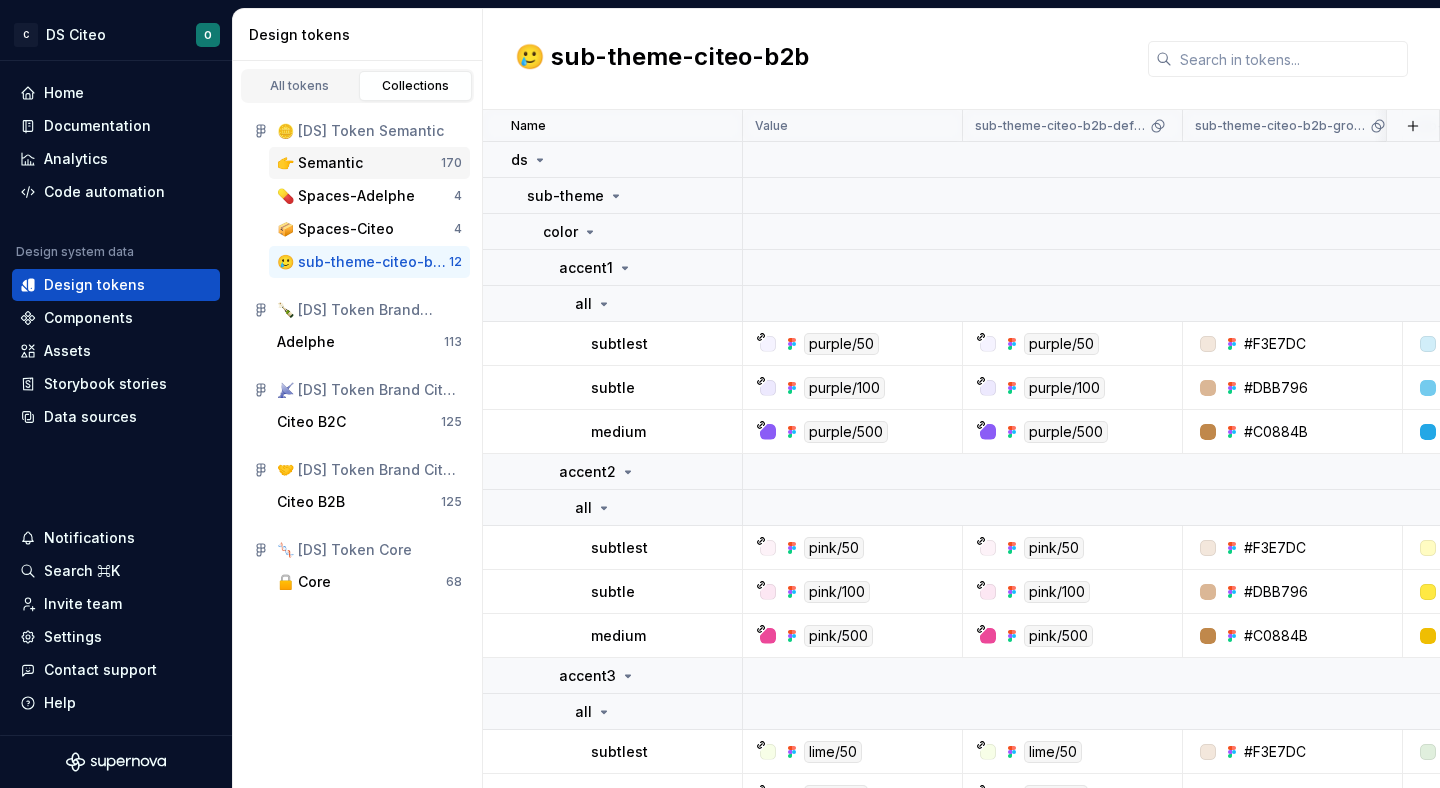 click on "👉 Semantic" at bounding box center (359, 163) 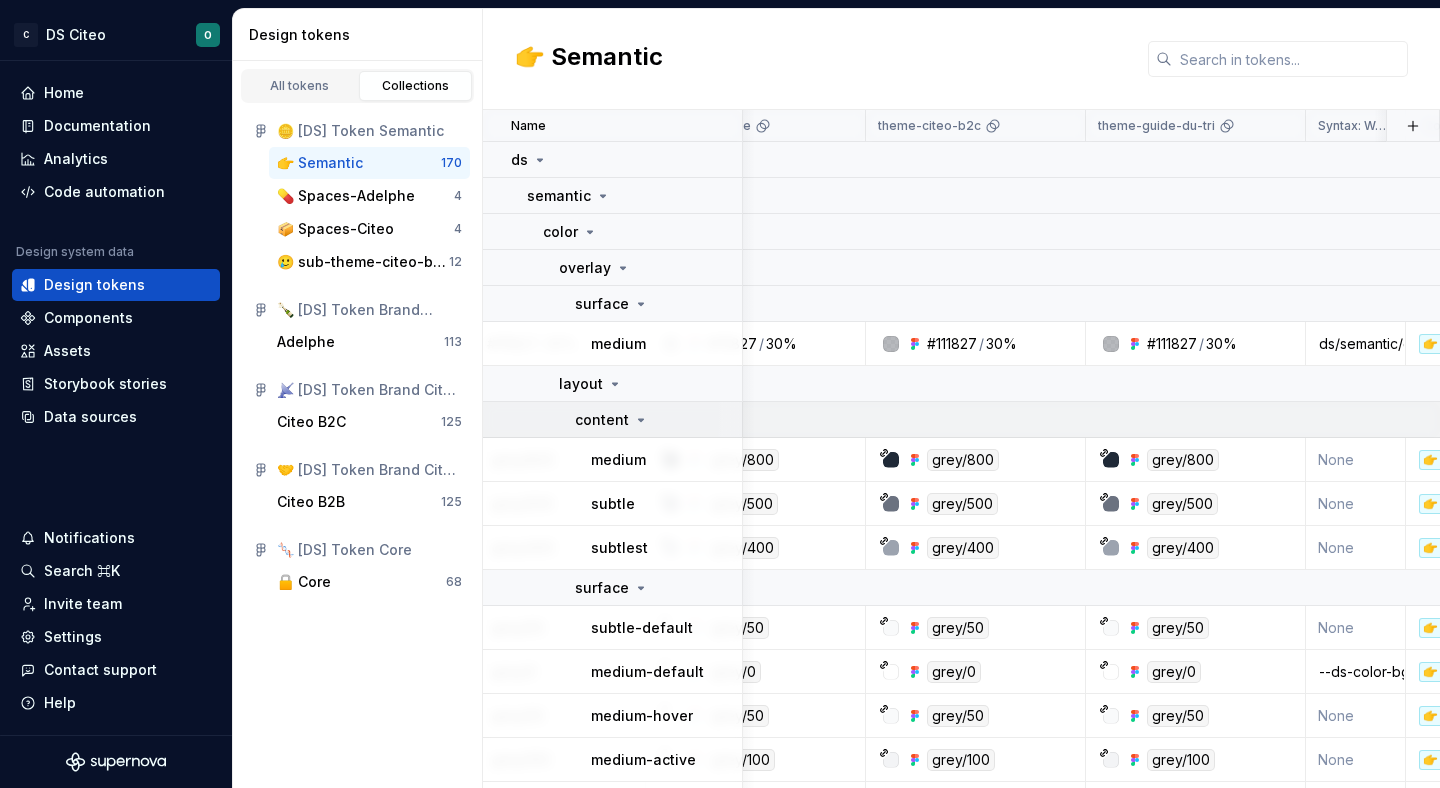 scroll, scrollTop: 0, scrollLeft: 0, axis: both 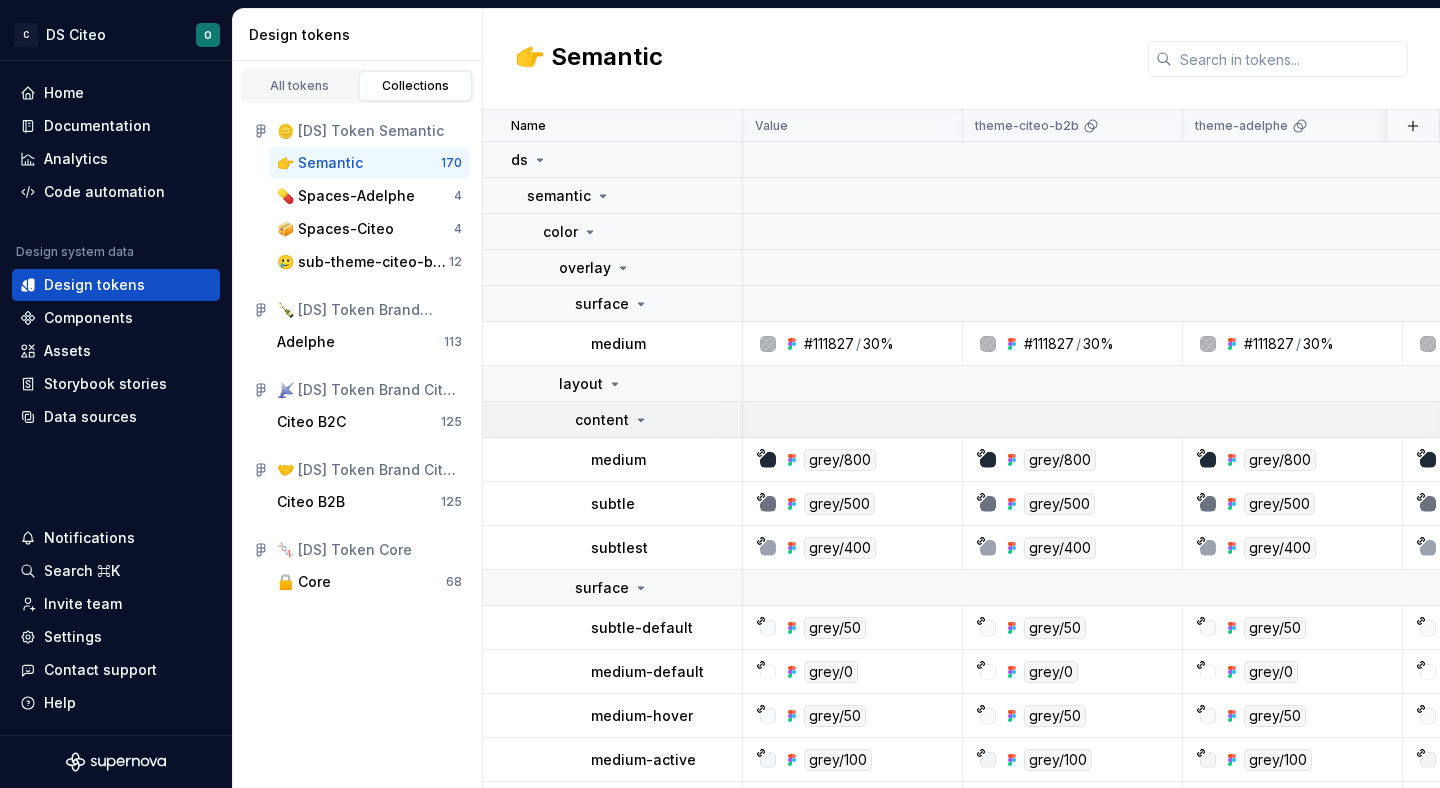type 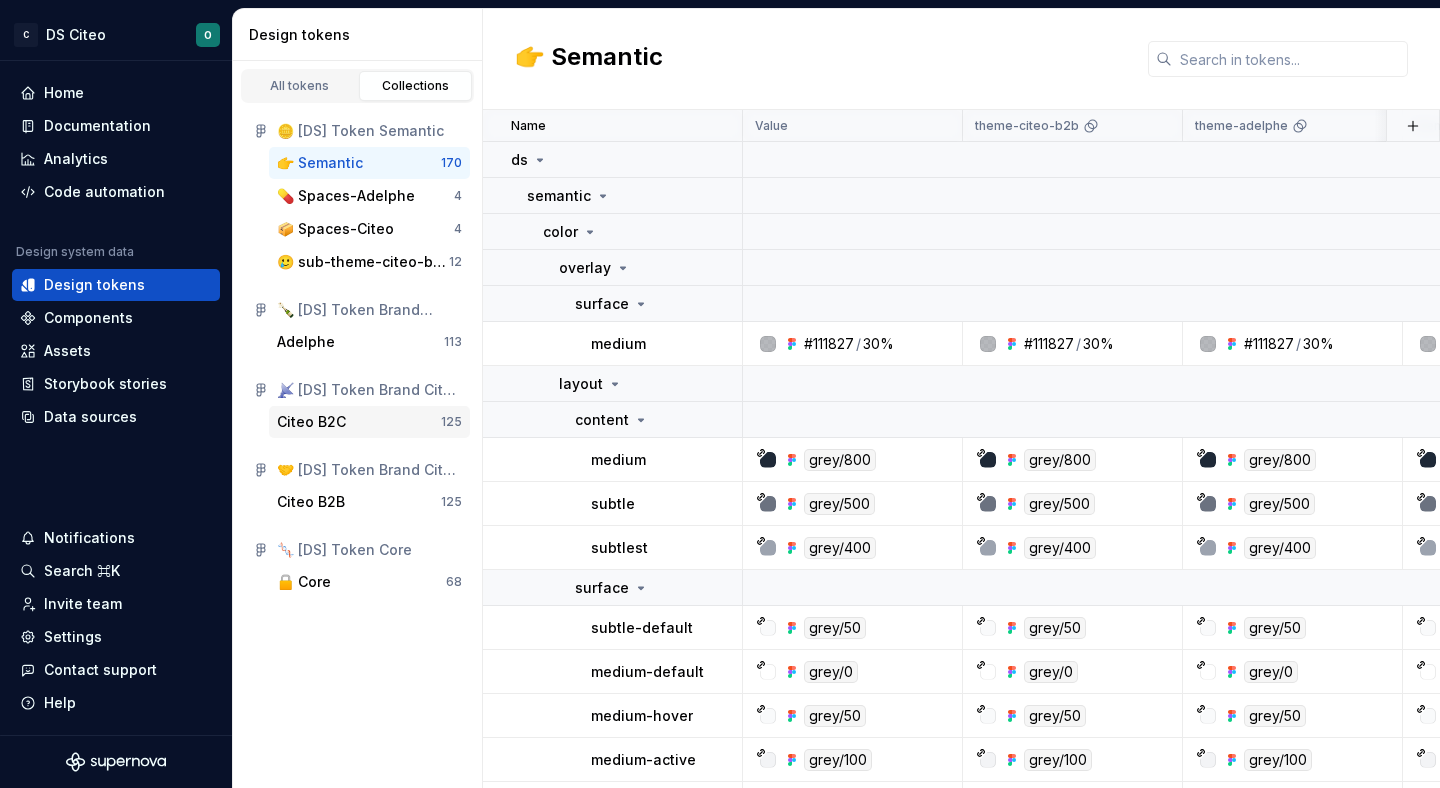 click on "Citeo B2C" at bounding box center (311, 422) 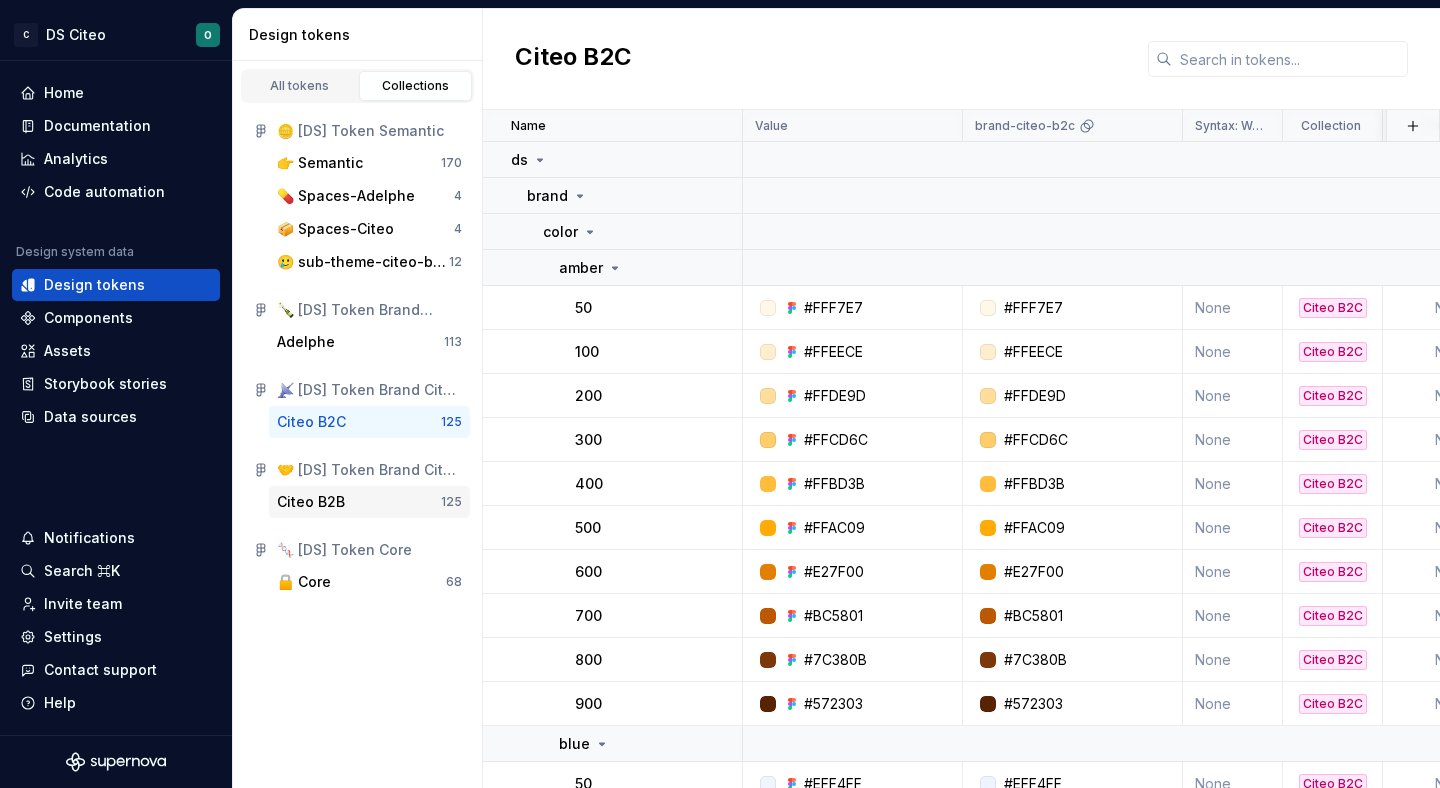 click on "Citeo B2B" at bounding box center [359, 502] 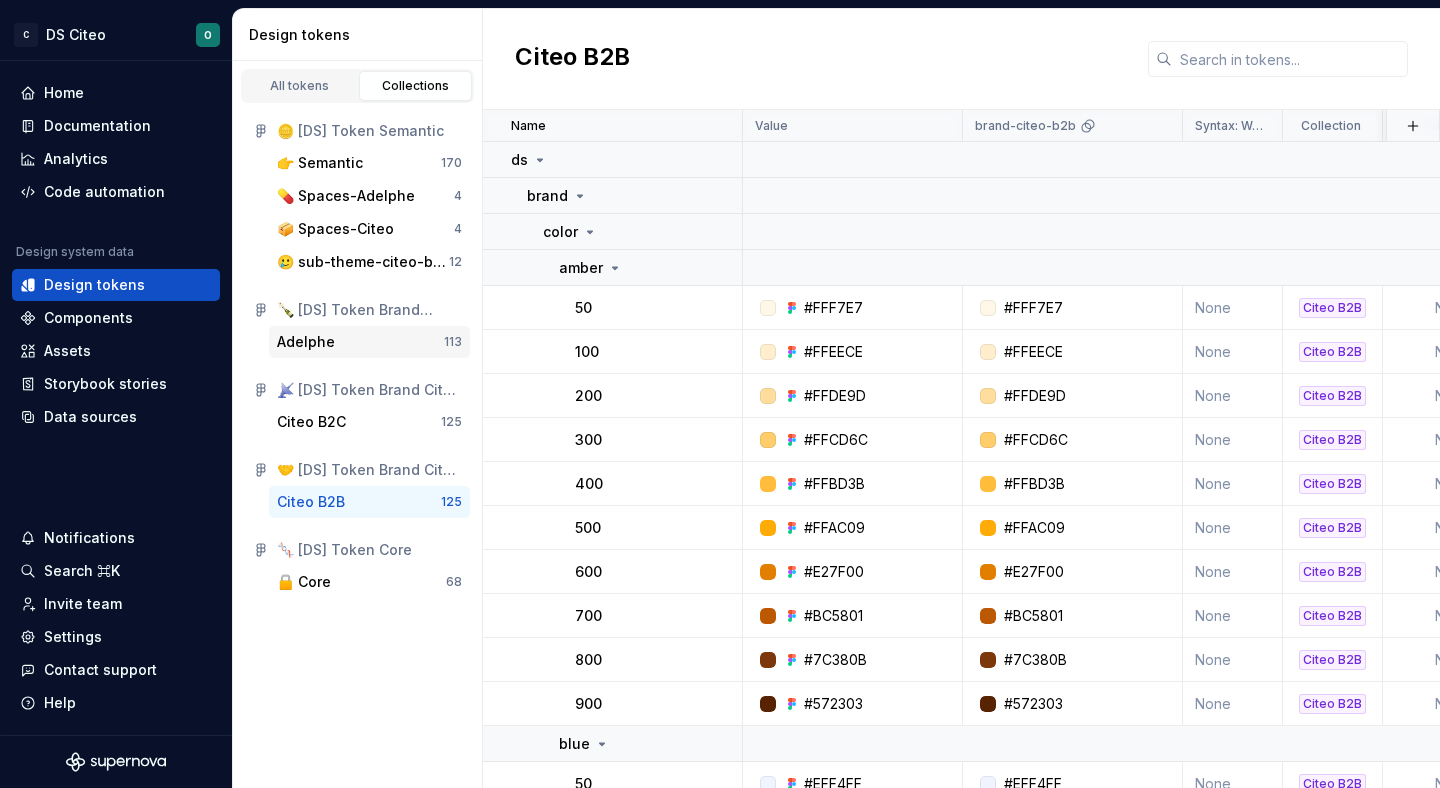 click on "Adelphe" at bounding box center [360, 342] 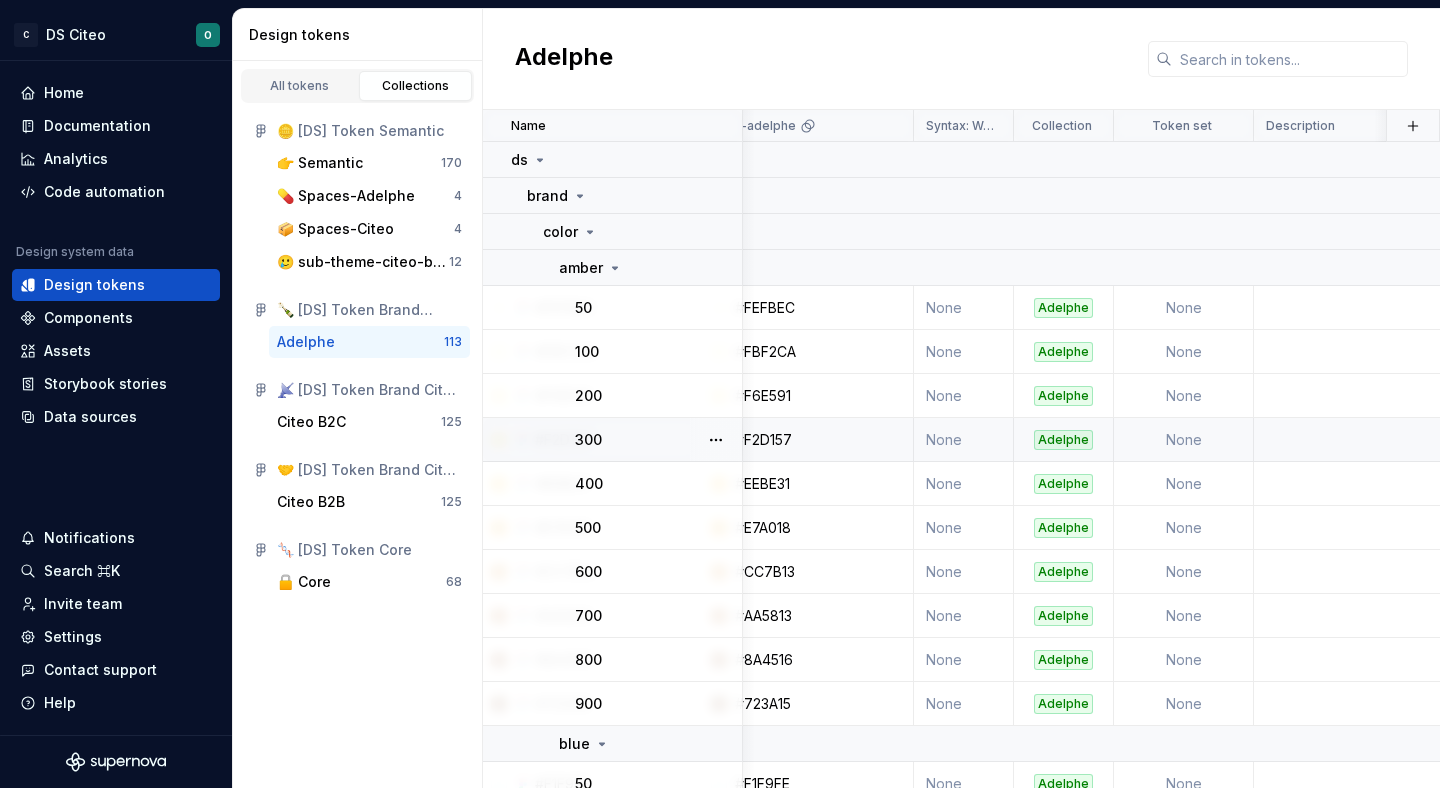 scroll, scrollTop: 0, scrollLeft: 0, axis: both 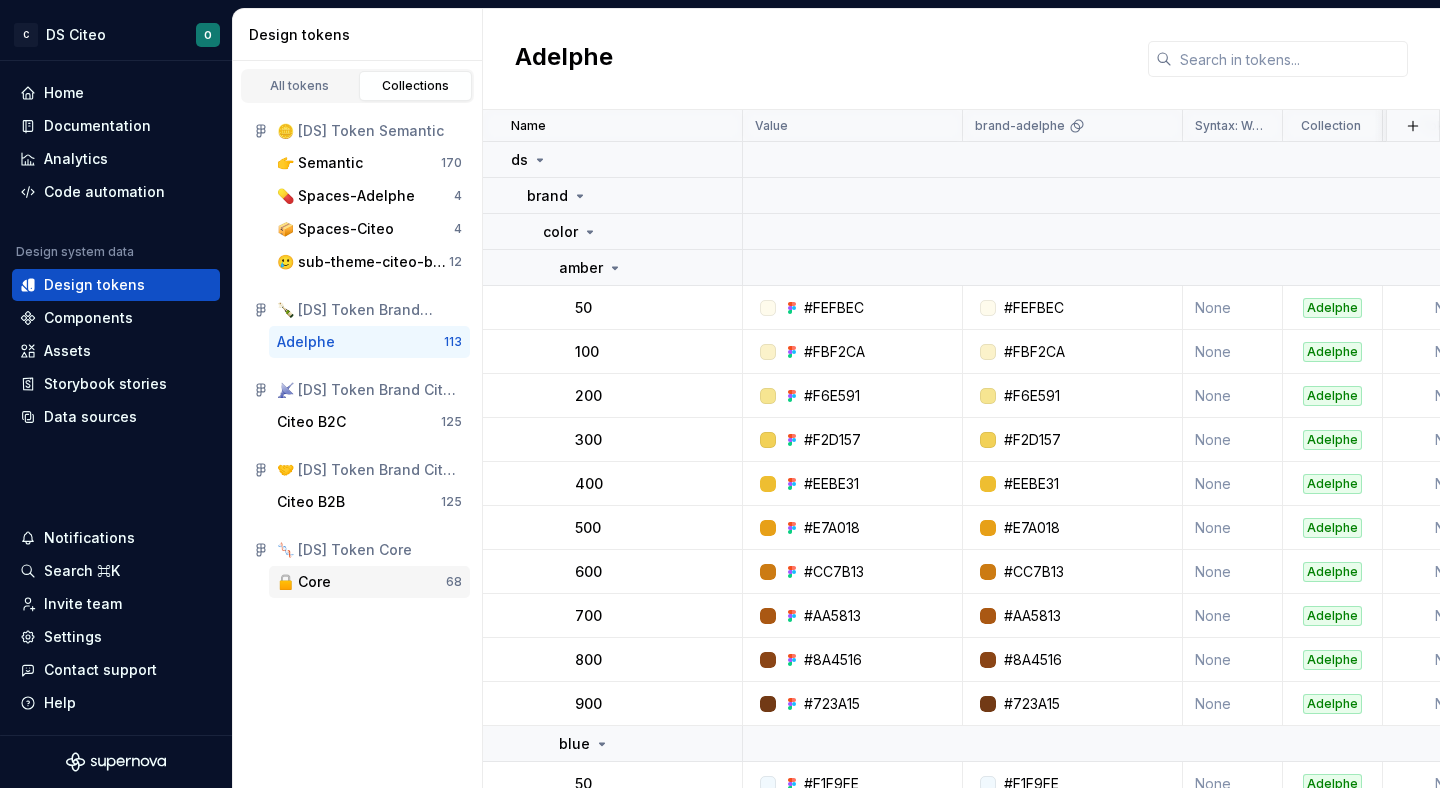 click on "🔒 Core" at bounding box center (304, 582) 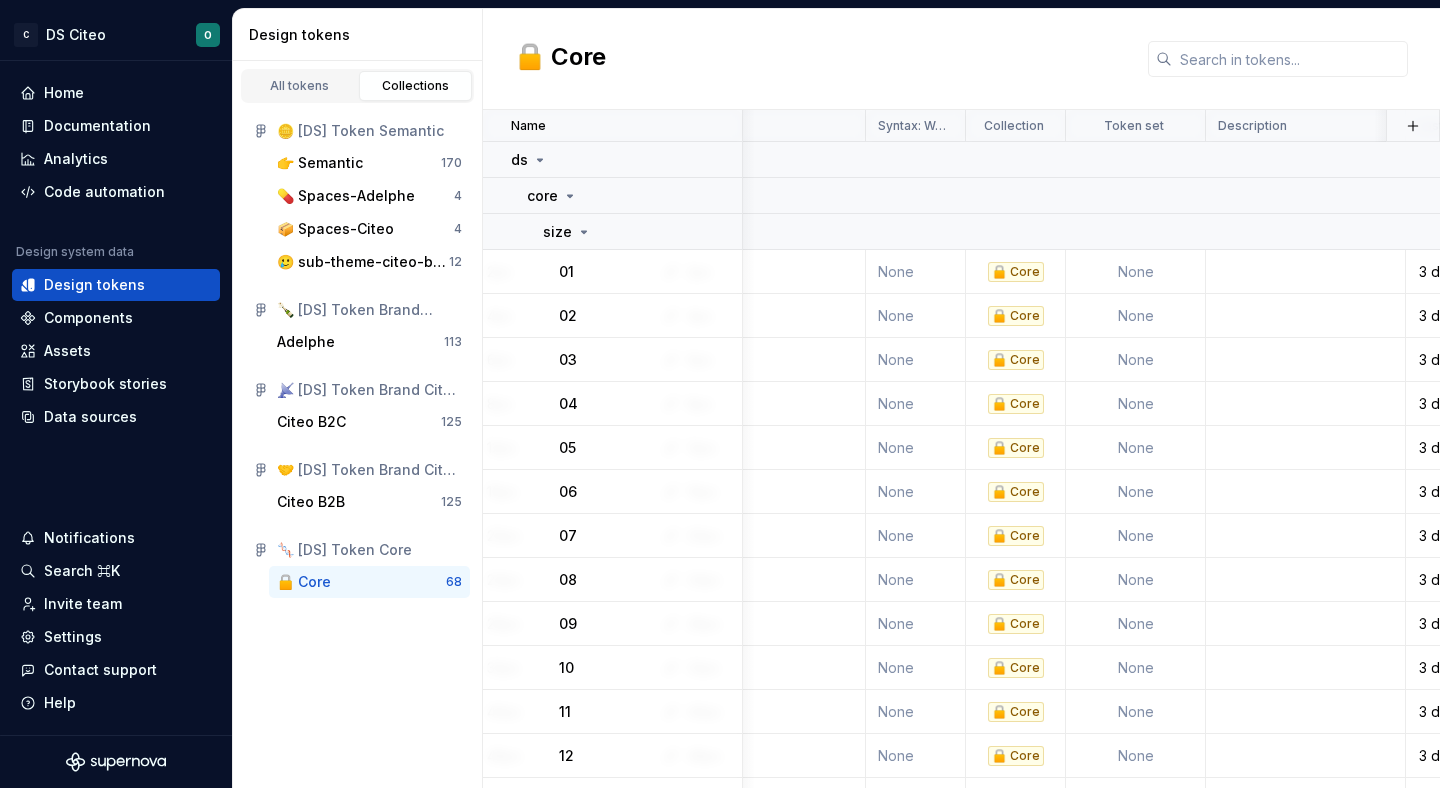scroll, scrollTop: 0, scrollLeft: 0, axis: both 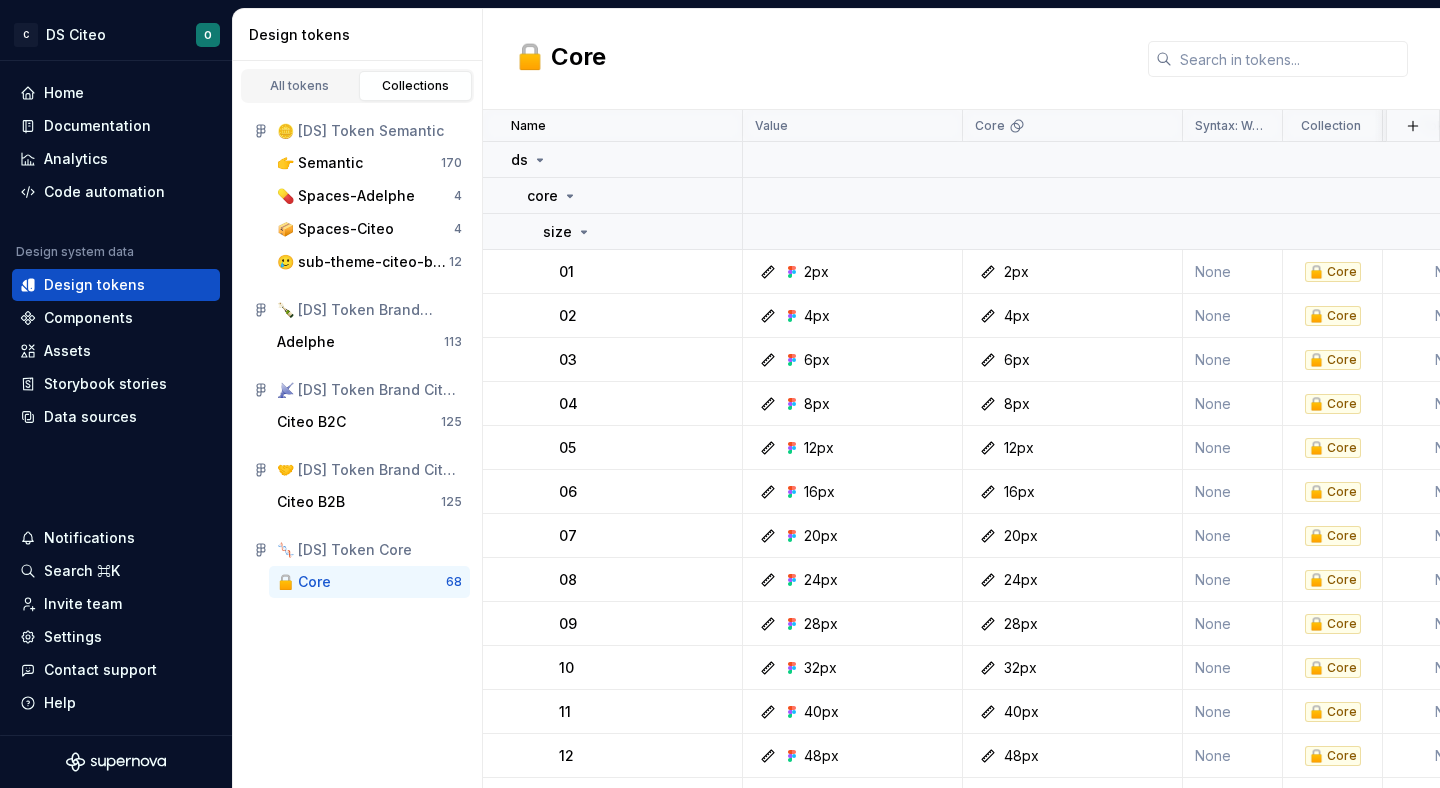 type 